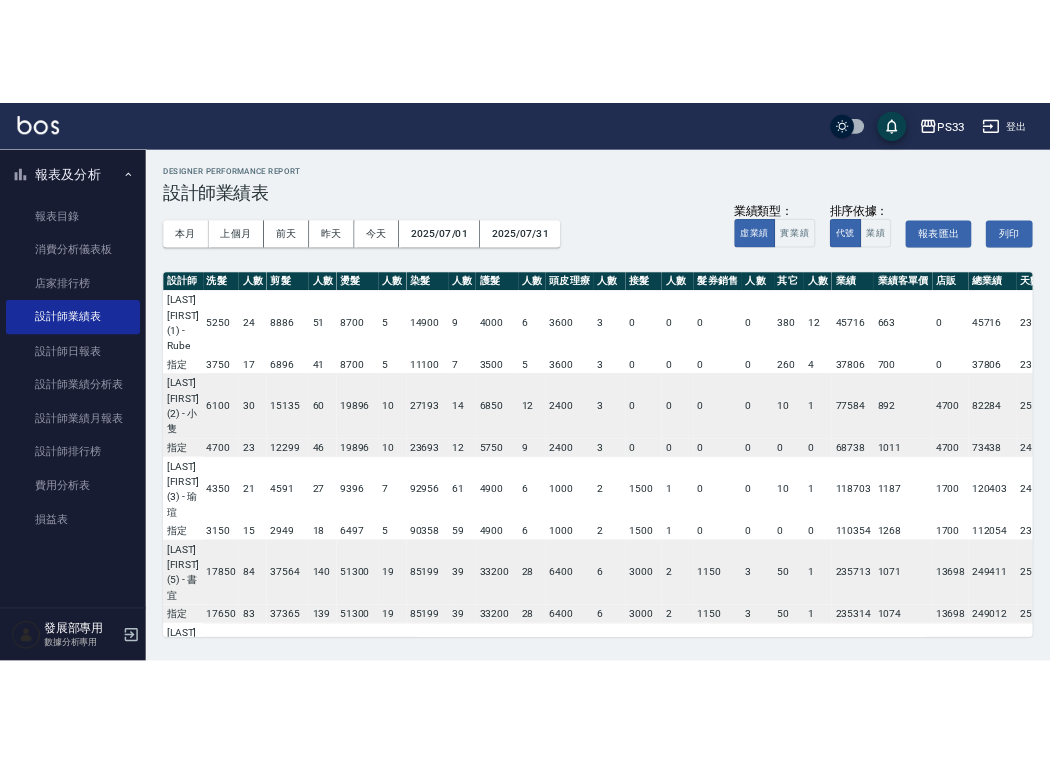 scroll, scrollTop: 0, scrollLeft: 0, axis: both 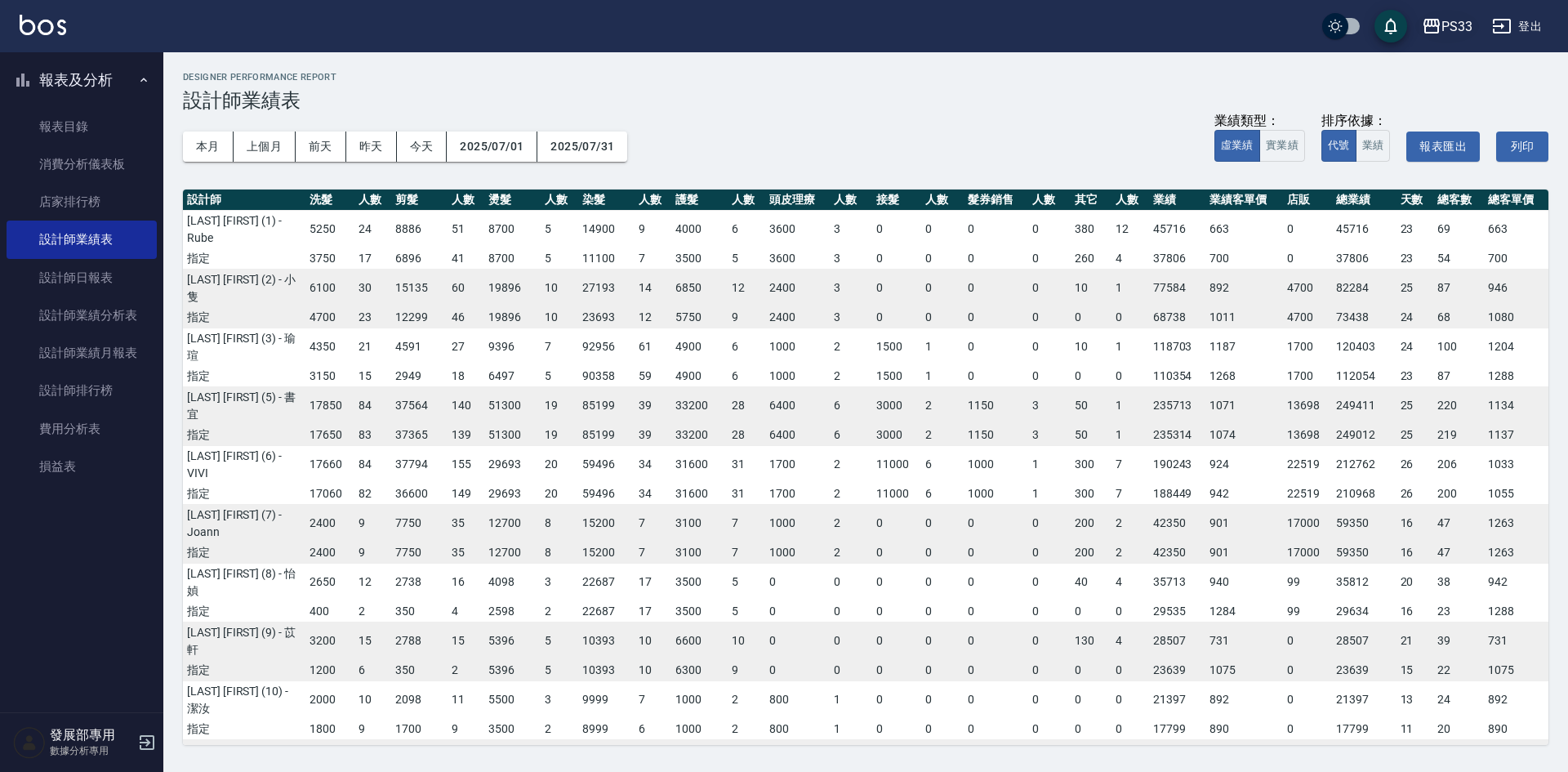 click on "PS33" at bounding box center [1457, 26] 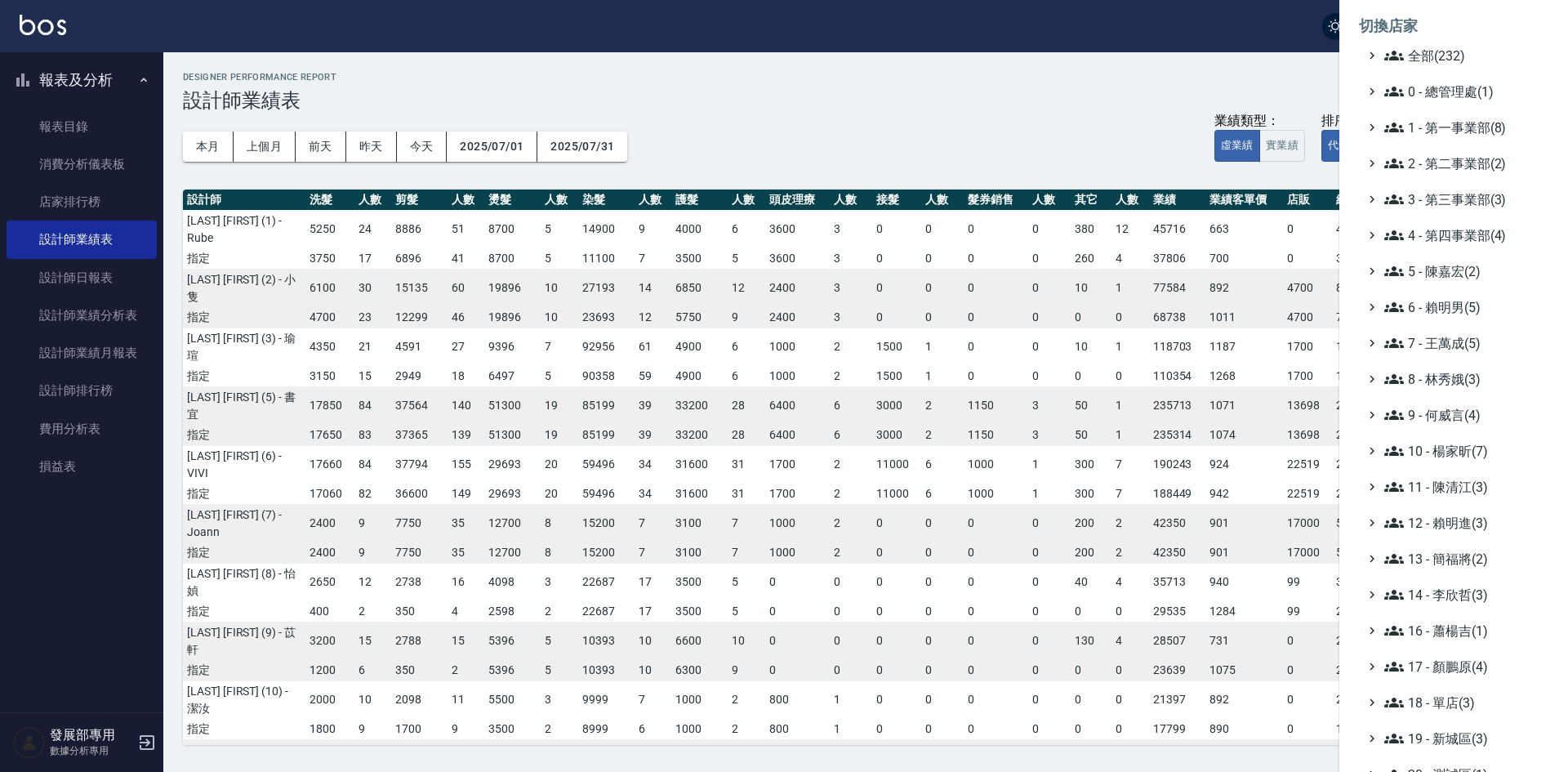 click on "全部(232) 0 - 總管理處(1) 1 - 第一事業部(8) 2 - 第二事業部(2) 3 - 第三事業部(3) 4 - 第四事業部(4) 5 - 陳嘉宏(2) 6 - 賴明男(5) 7 - 王萬成(5) 8 - 林秀娥(3) 9 - 何威言(4) 10 - 楊家昕(7) 11 - 陳清江(3) 12 - 賴明進(3) 13 - 簡福將(2) 14 - 李欣哲(3) 16 - 蕭楊吉(1) 17 - 顏鵬原(4) 18 - 單店(3) 19 - 新城區(3) 20 - 測試區(1) 21 - 歷史區(35)  - BeautyOS(9)" at bounding box center [1454, 451] 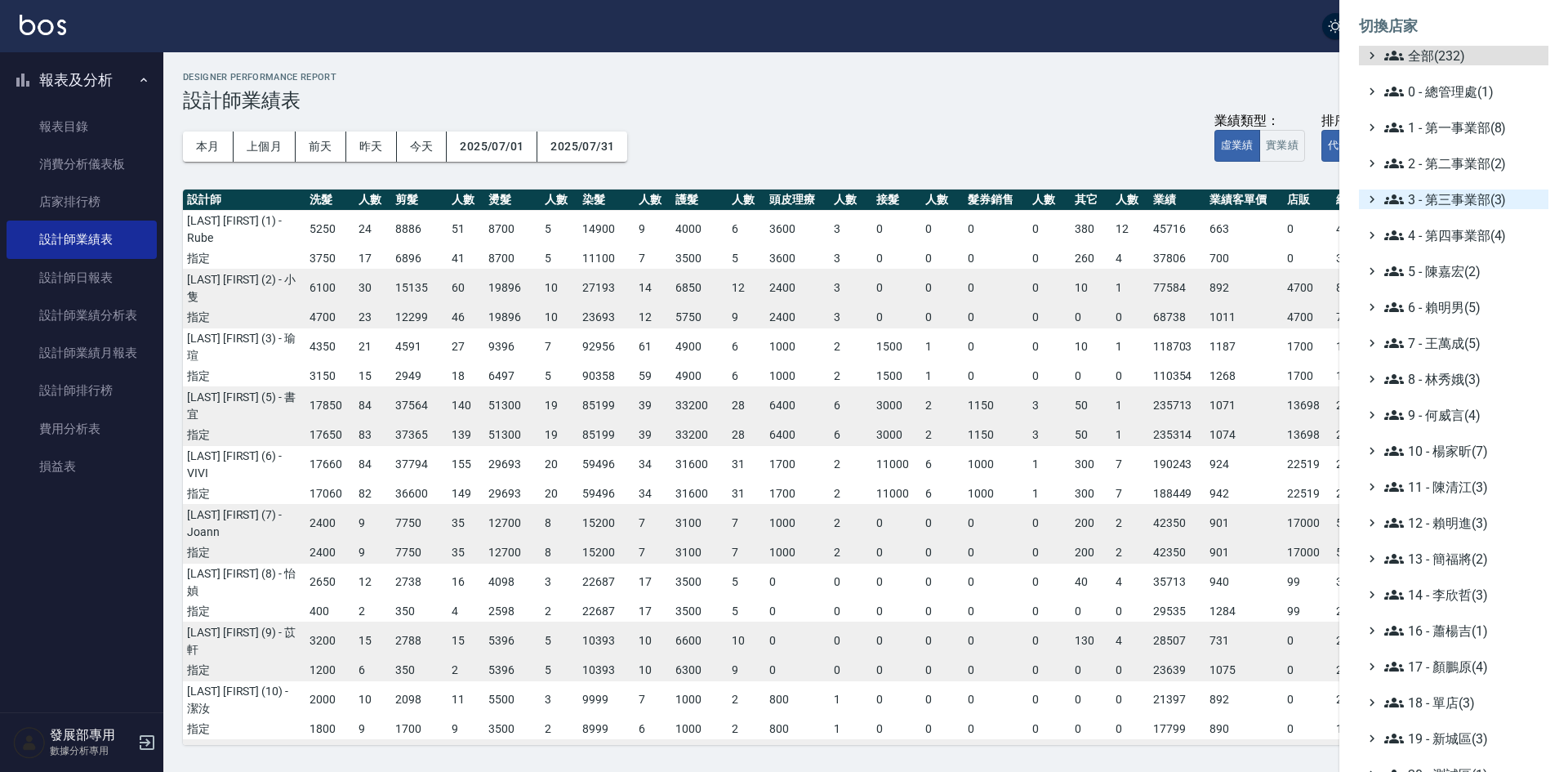 click on "3 - 第三事業部(3)" at bounding box center (1463, 199) 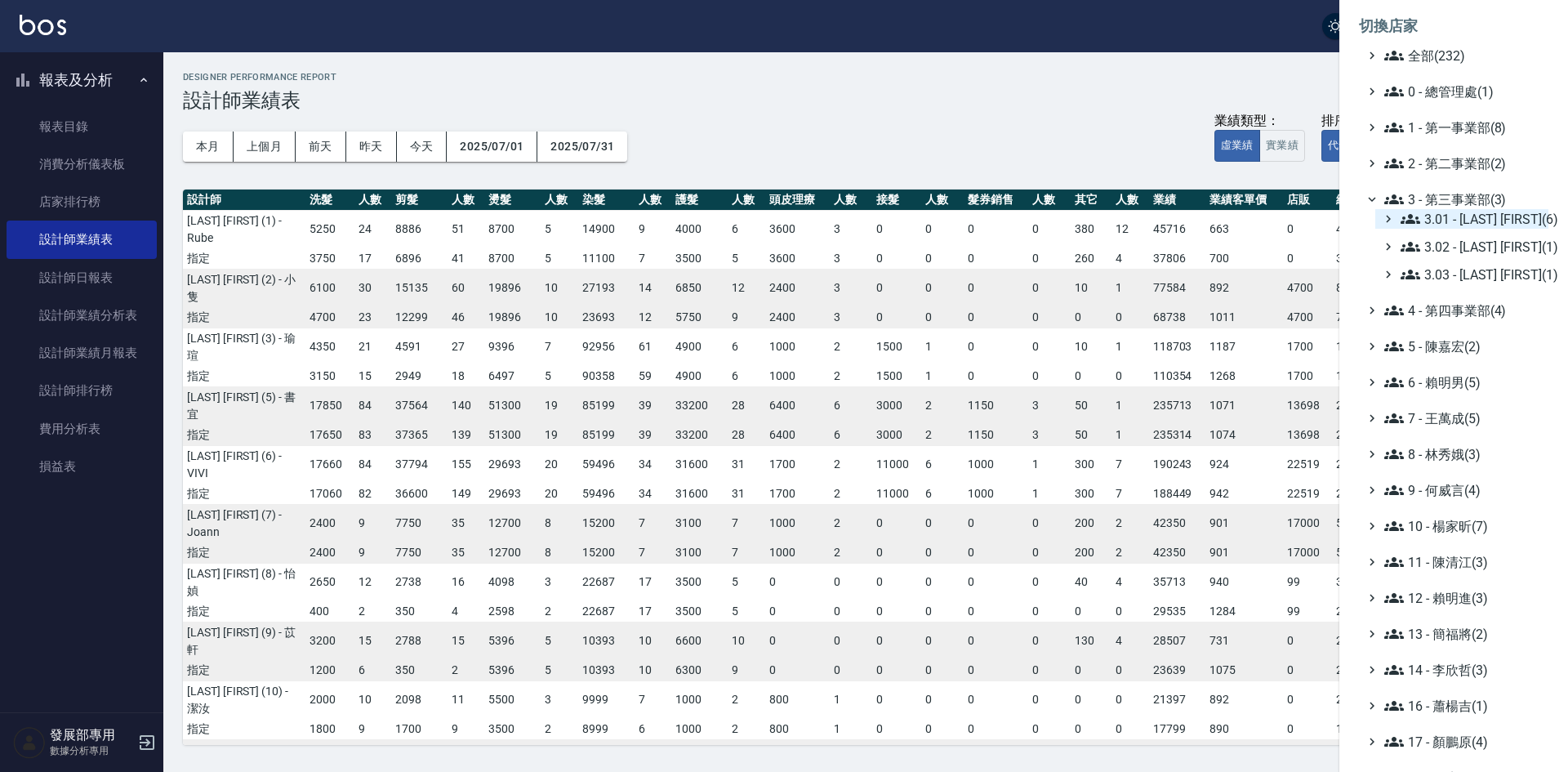 click on "3.01 - [LAST] [FIRST](6)" at bounding box center [1471, 219] 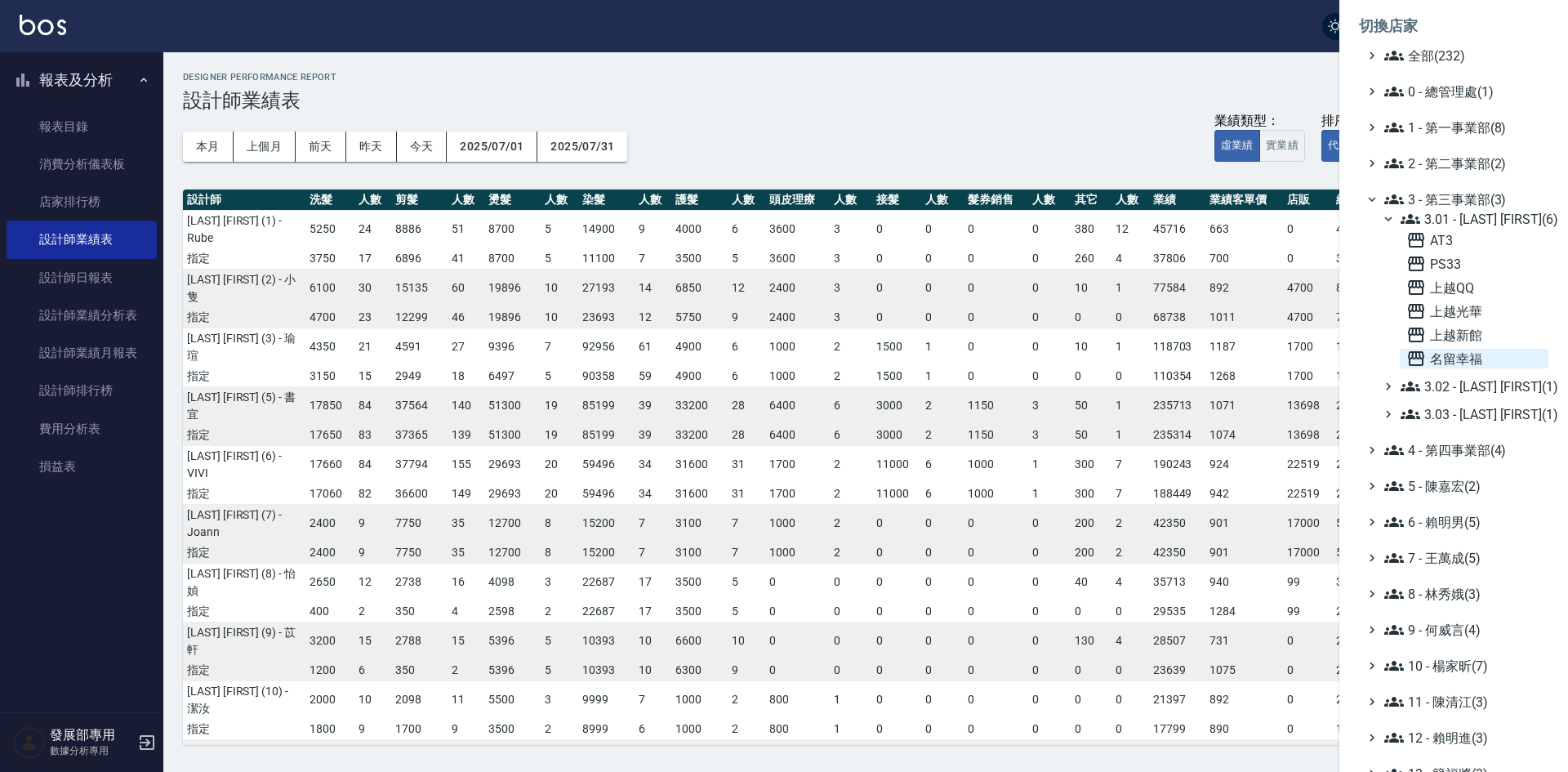 click on "名留幸福" at bounding box center (1474, 359) 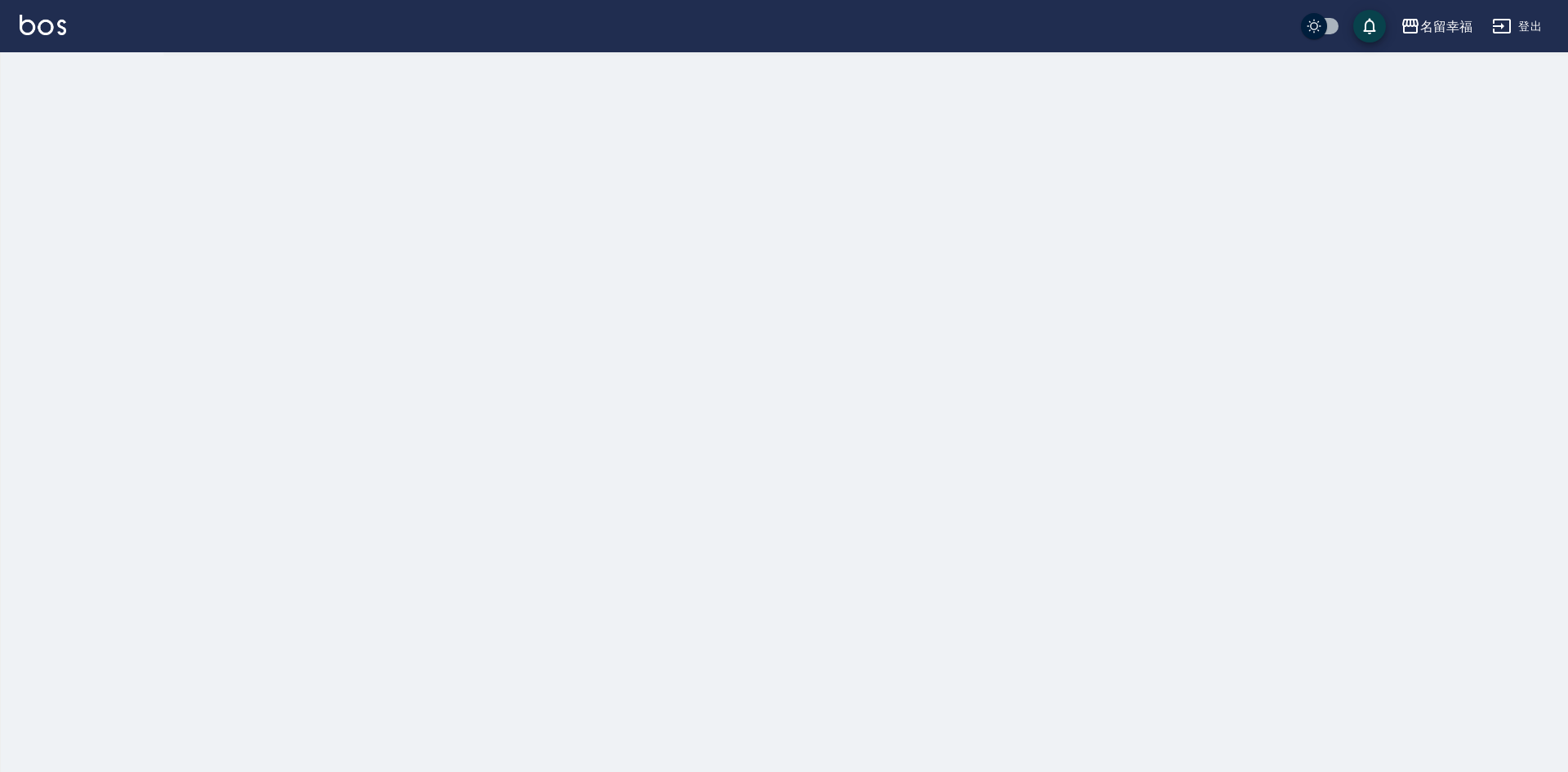 scroll, scrollTop: 0, scrollLeft: 0, axis: both 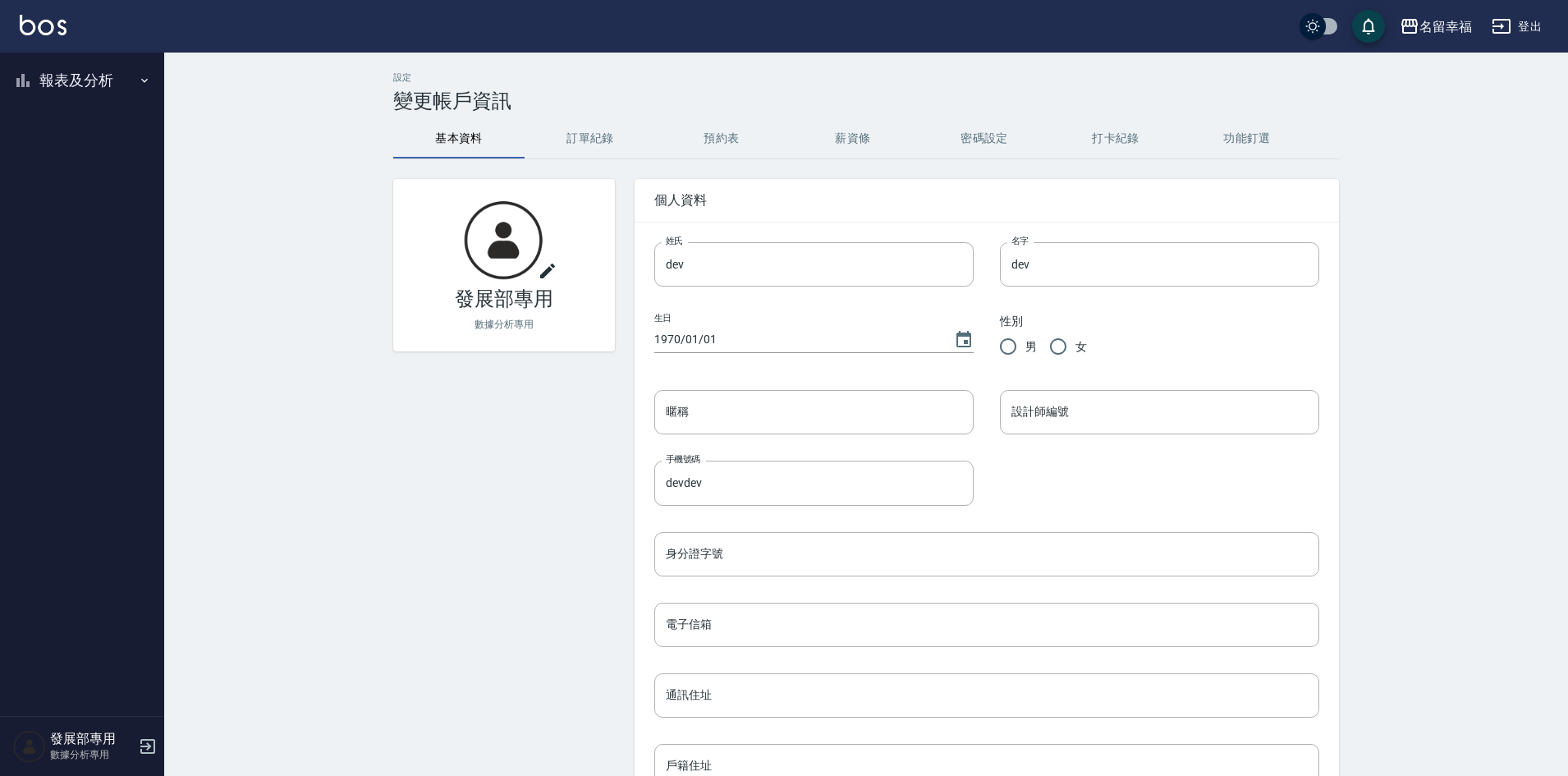 click on "報表及分析" at bounding box center (82, 80) 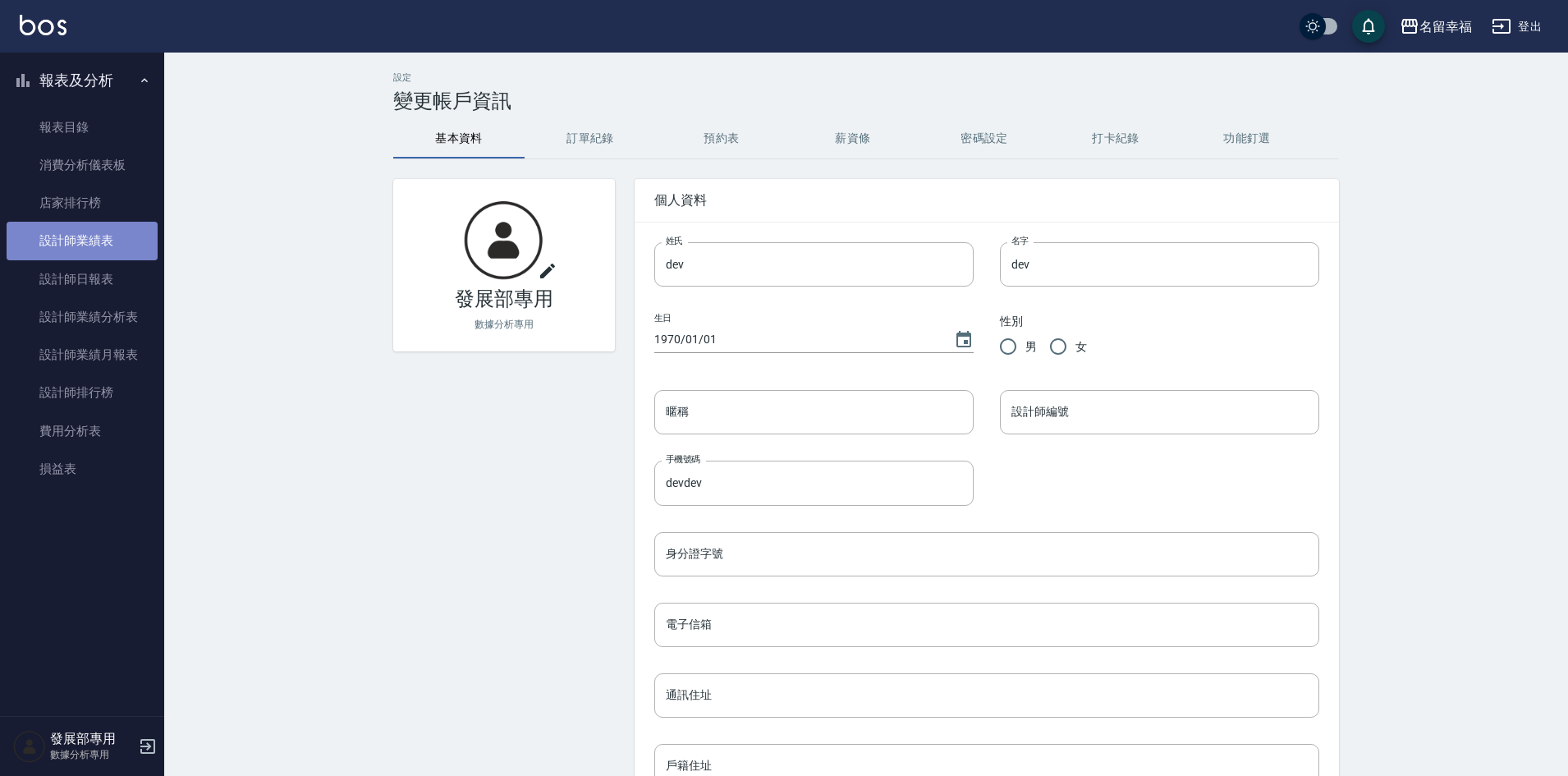 click on "設計師業績表" at bounding box center [82, 241] 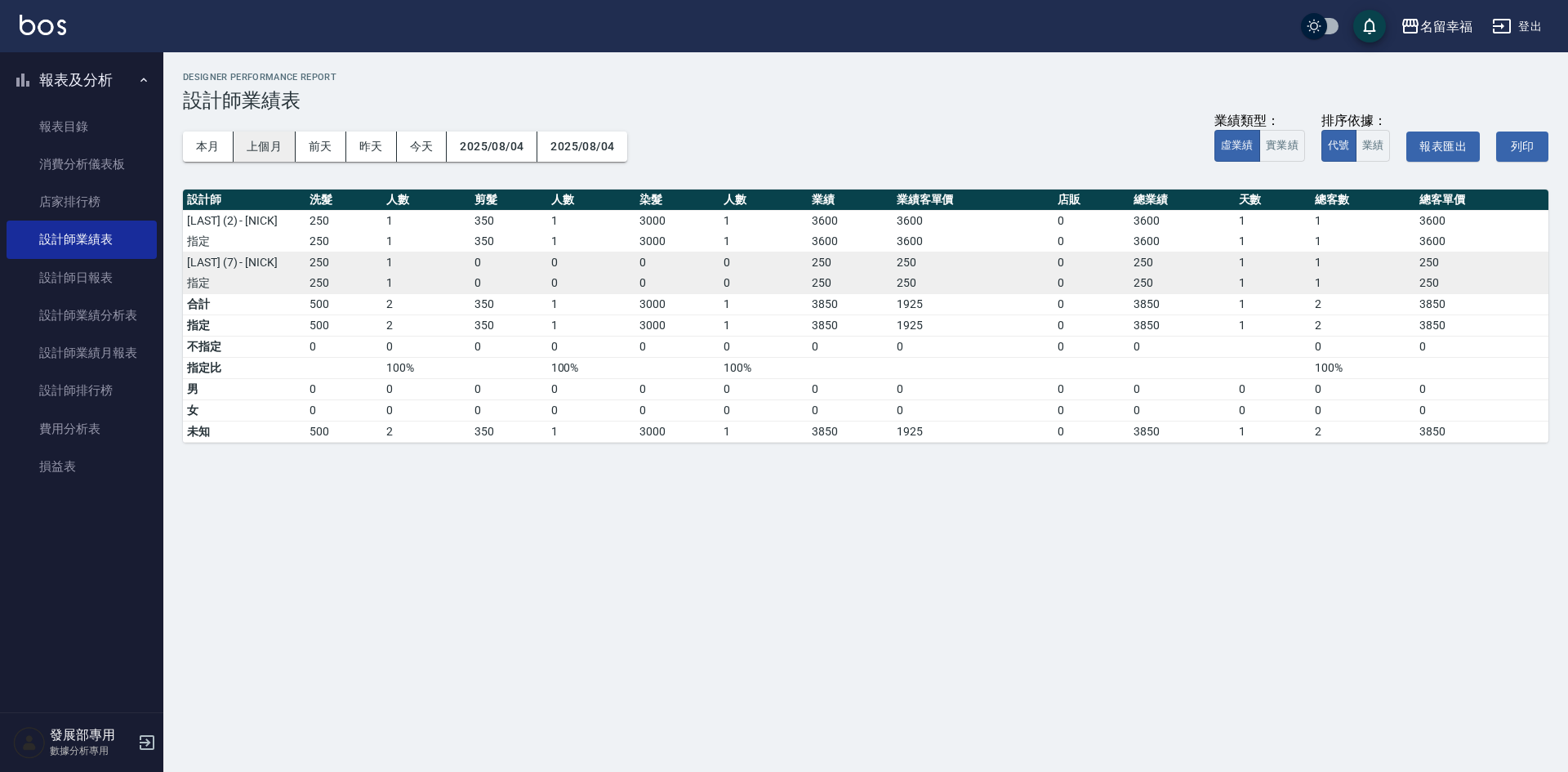 click on "上個月" at bounding box center (265, 146) 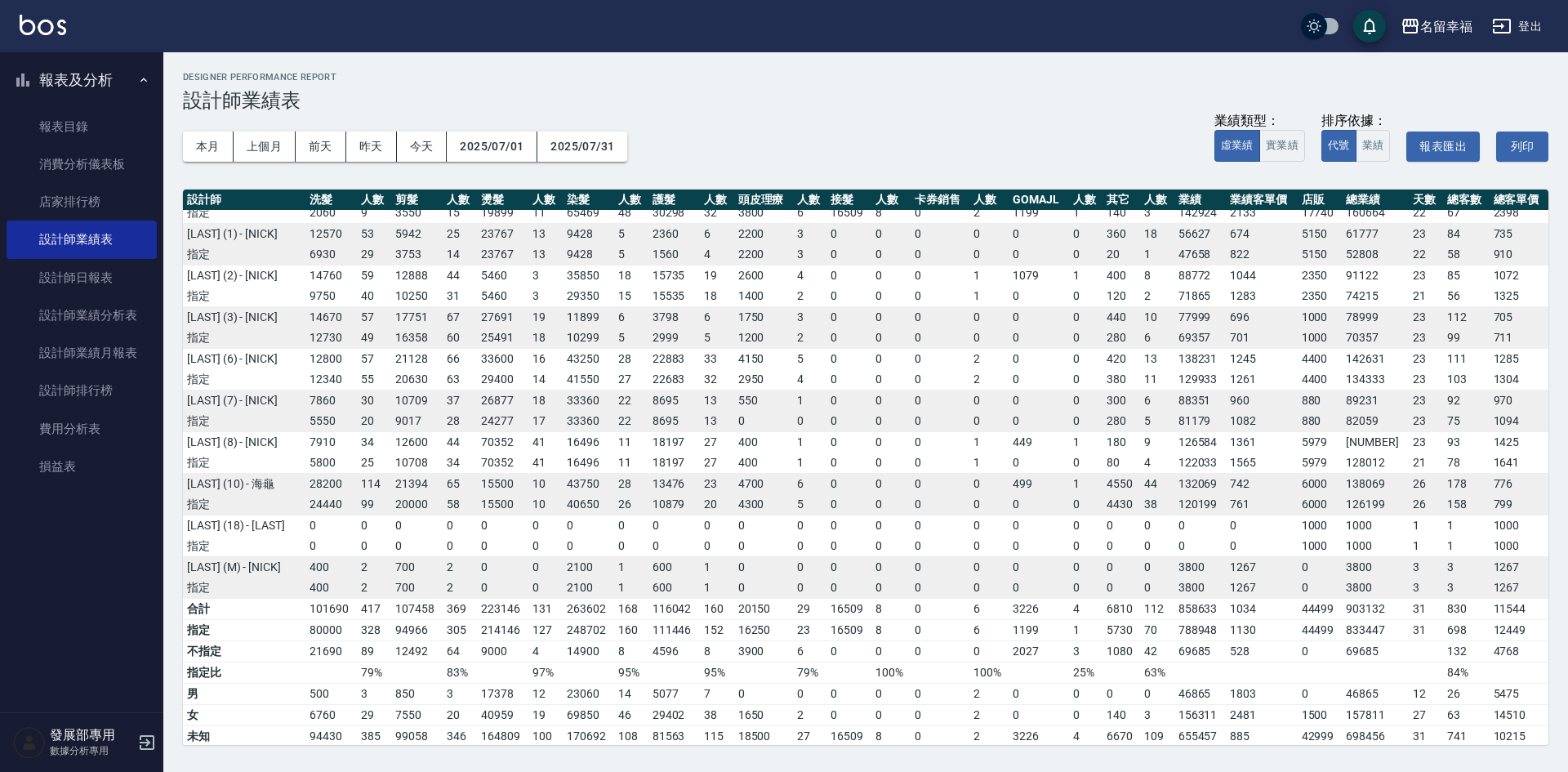 scroll, scrollTop: 31, scrollLeft: 0, axis: vertical 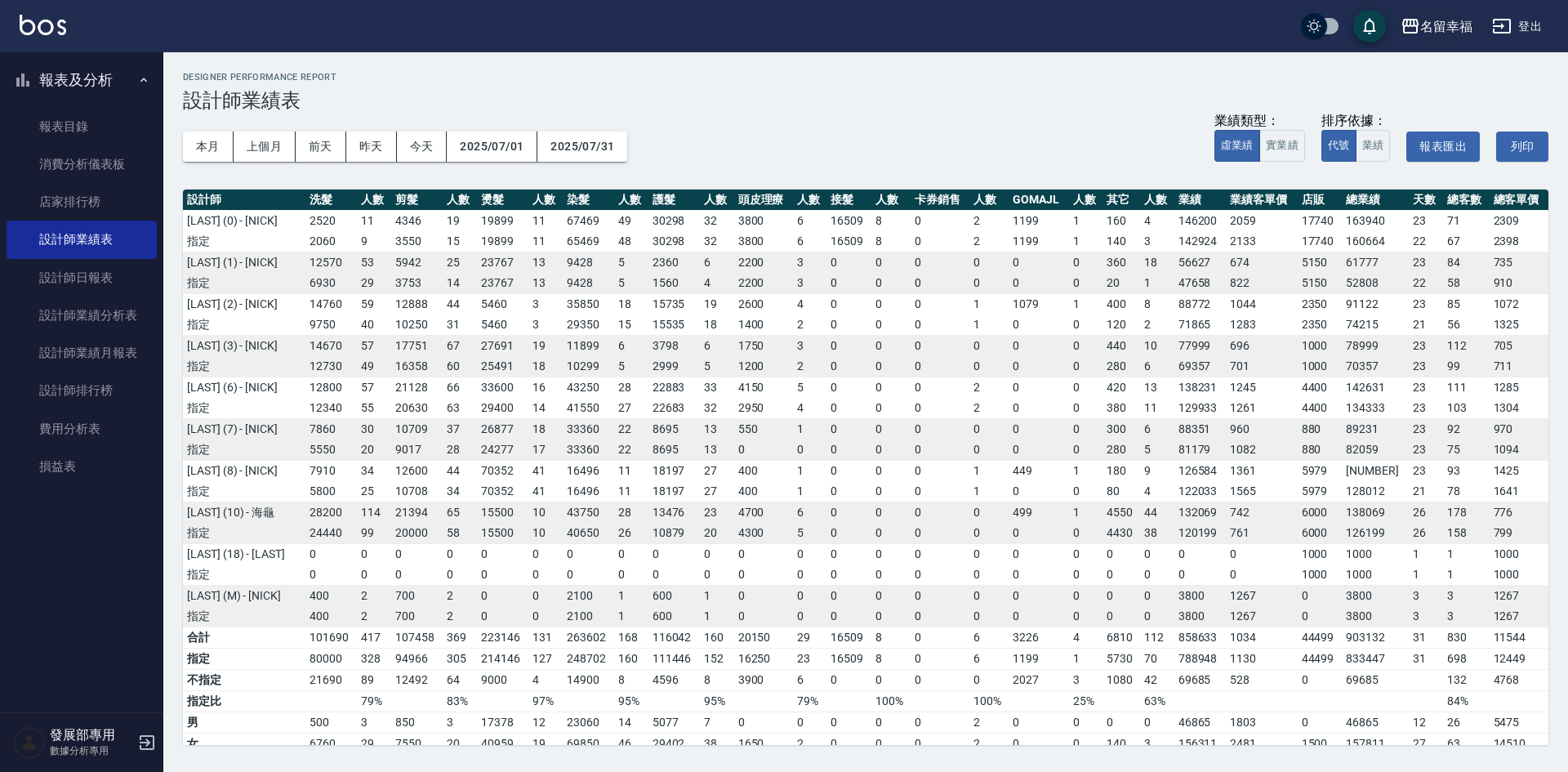 click on "名留幸福" at bounding box center (1446, 26) 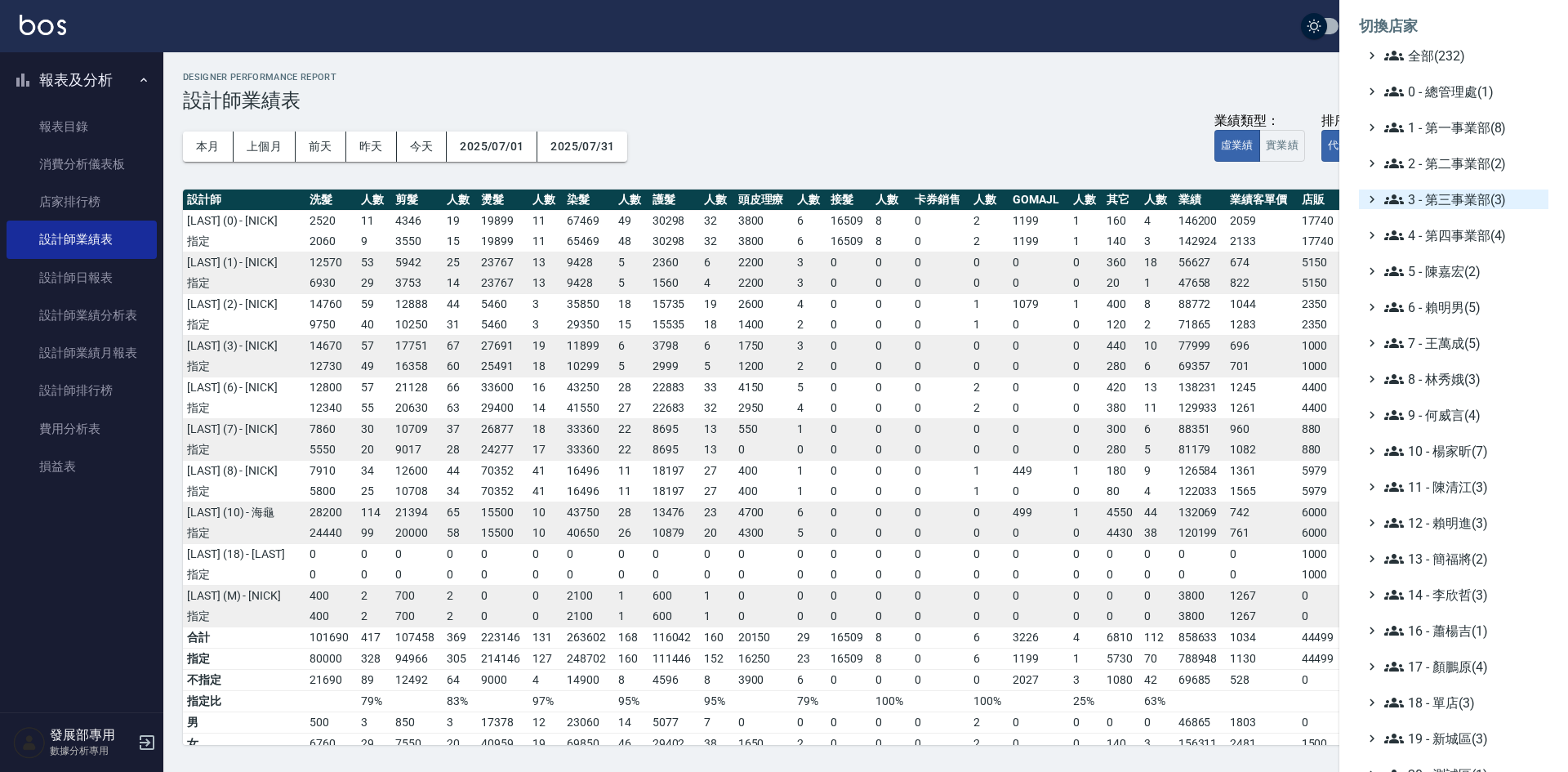 click on "3 - 第三事業部(3)" at bounding box center [1463, 199] 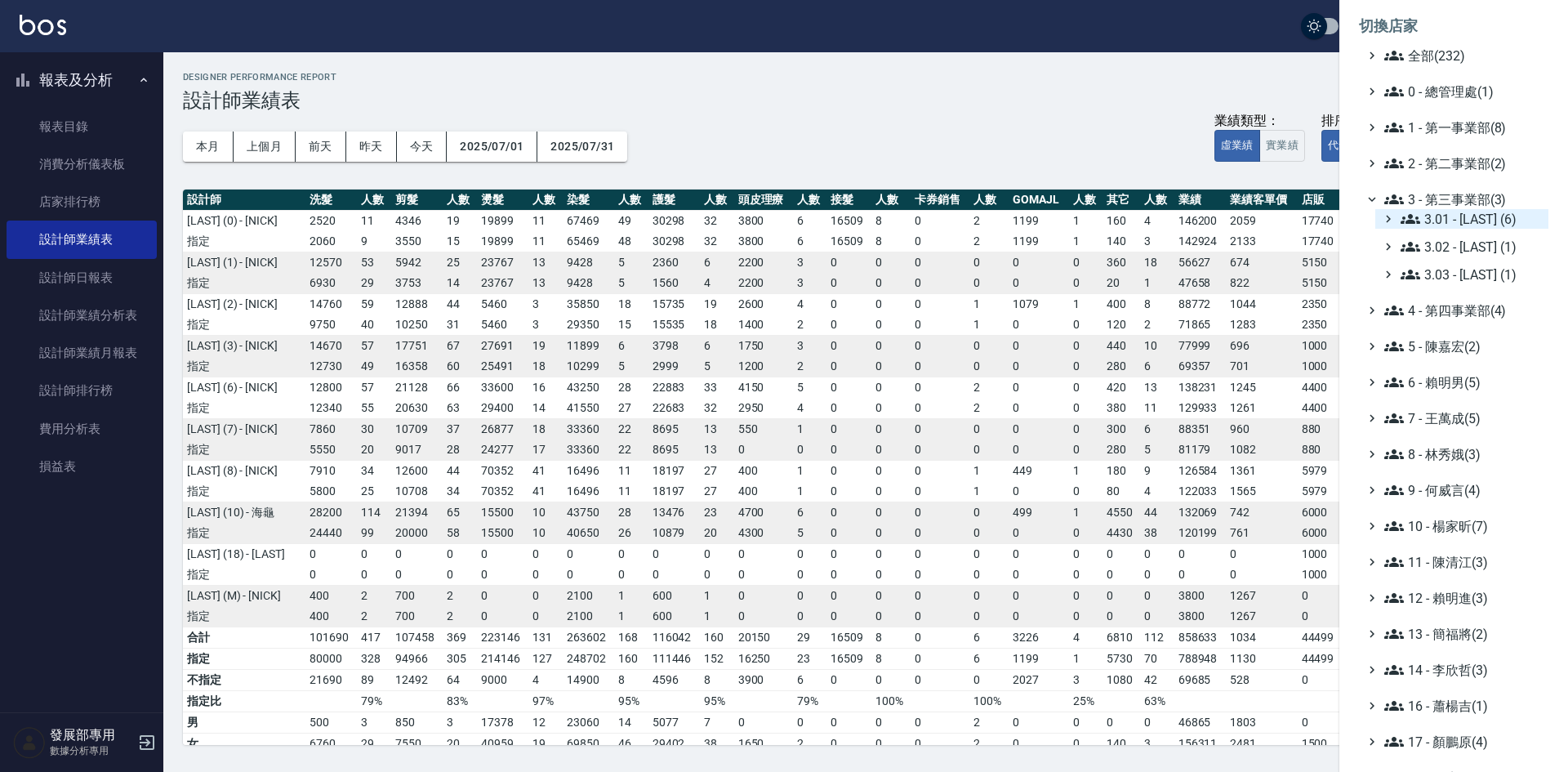 click on "3.01 - [LAST] [FIRST](6)" at bounding box center [1471, 219] 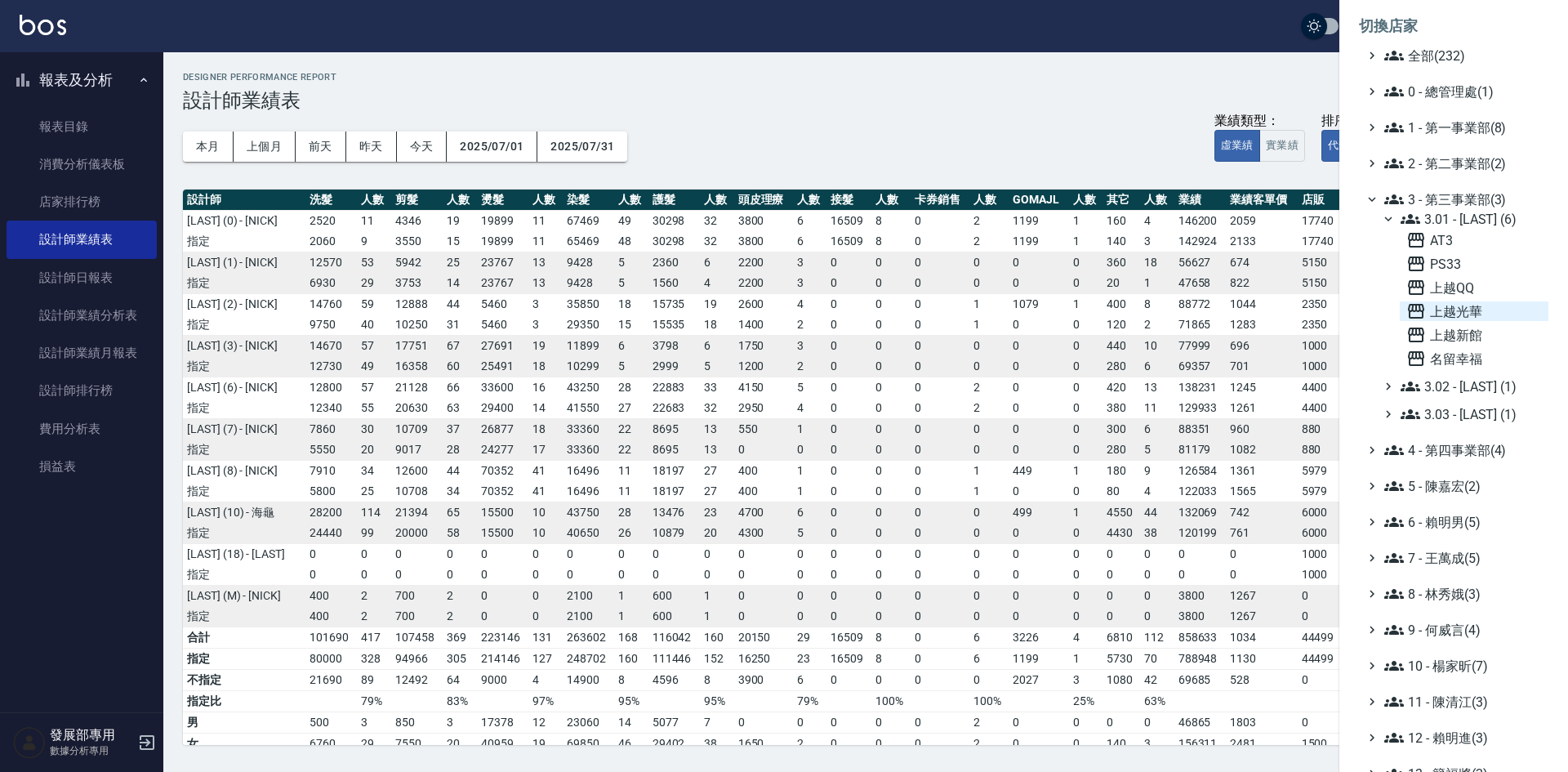 click on "上越光華" at bounding box center [1474, 311] 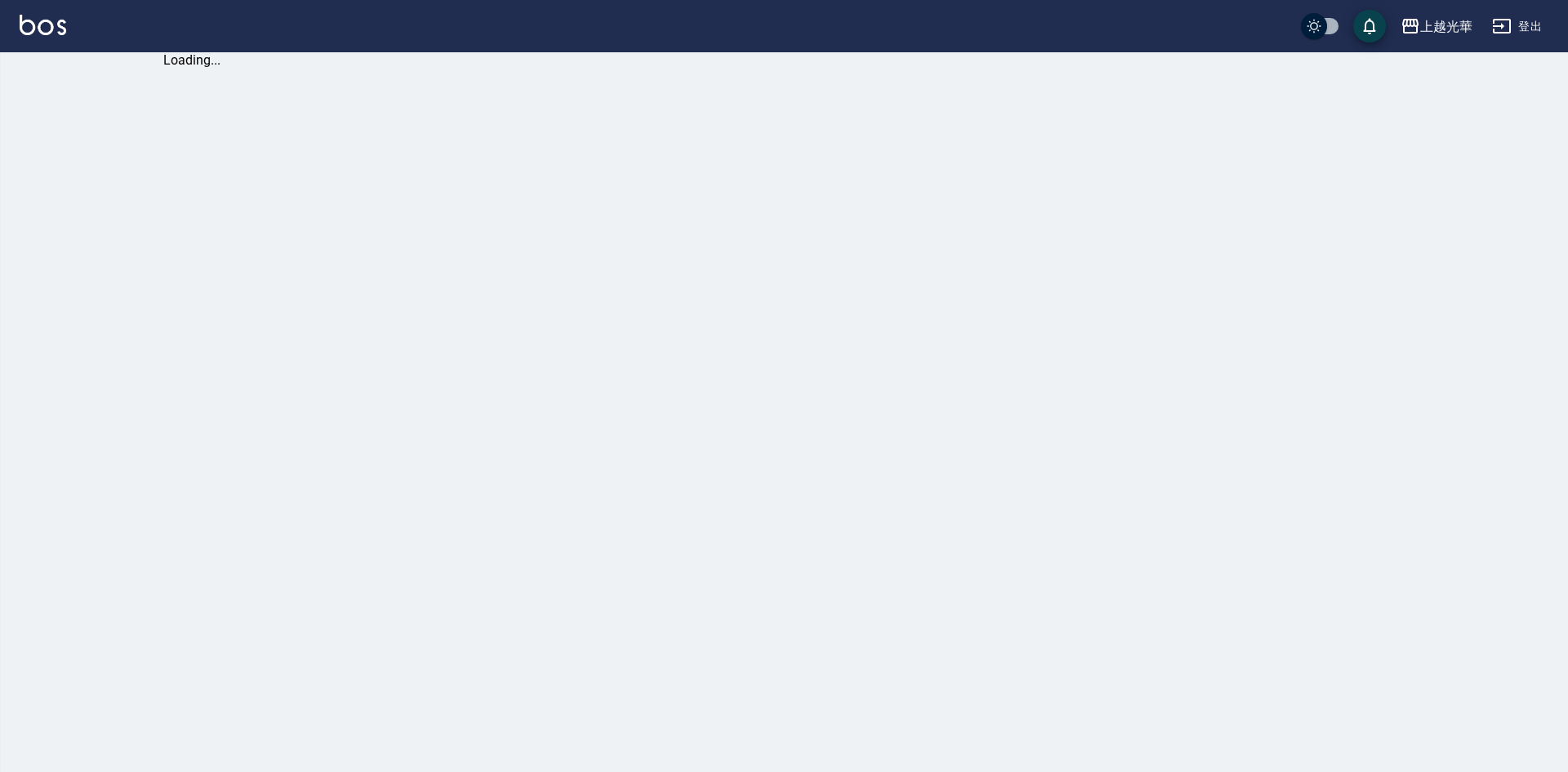 scroll, scrollTop: 0, scrollLeft: 0, axis: both 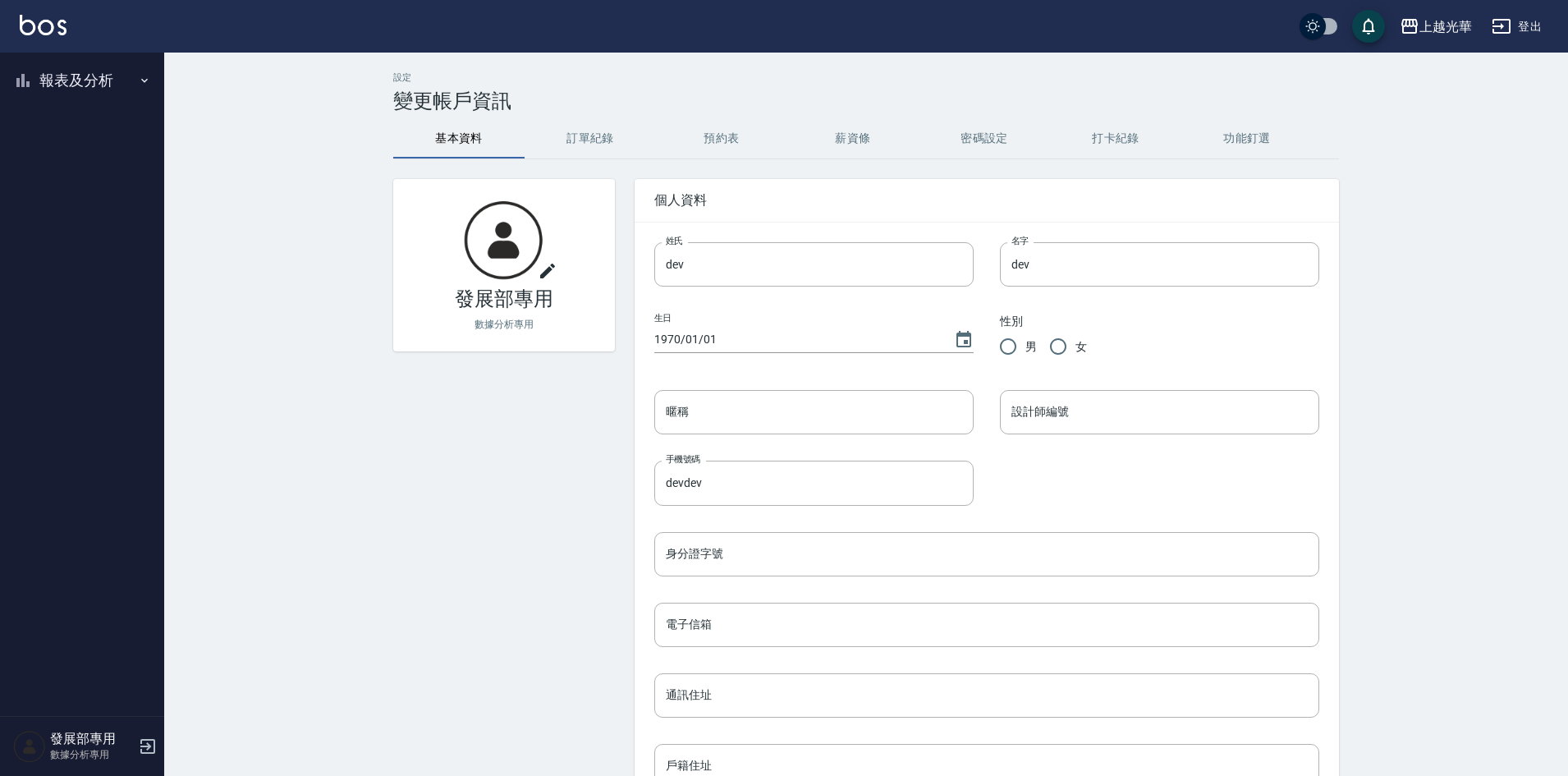 click on "報表及分析" at bounding box center [82, 80] 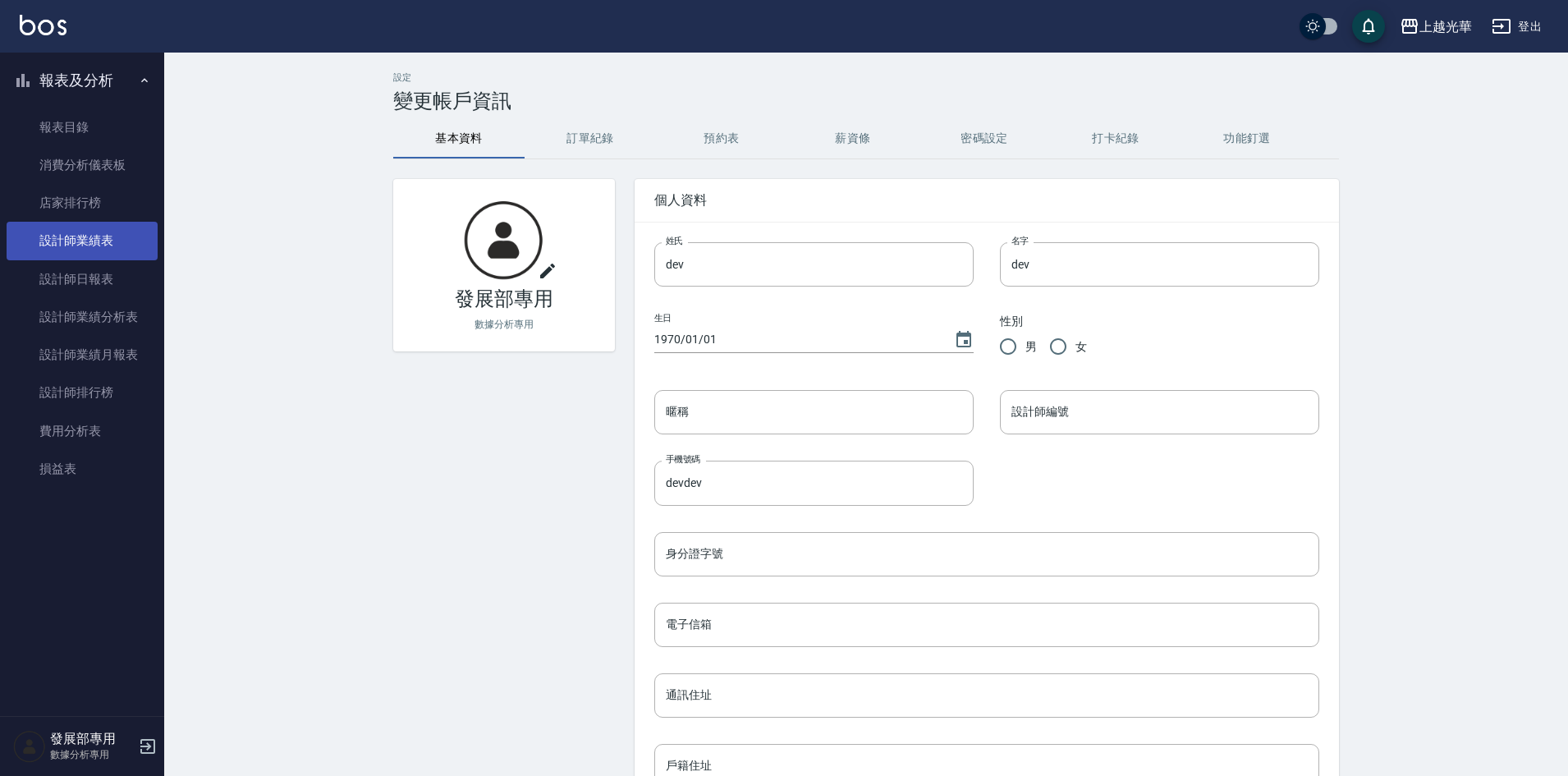 click on "設計師業績表" at bounding box center (82, 241) 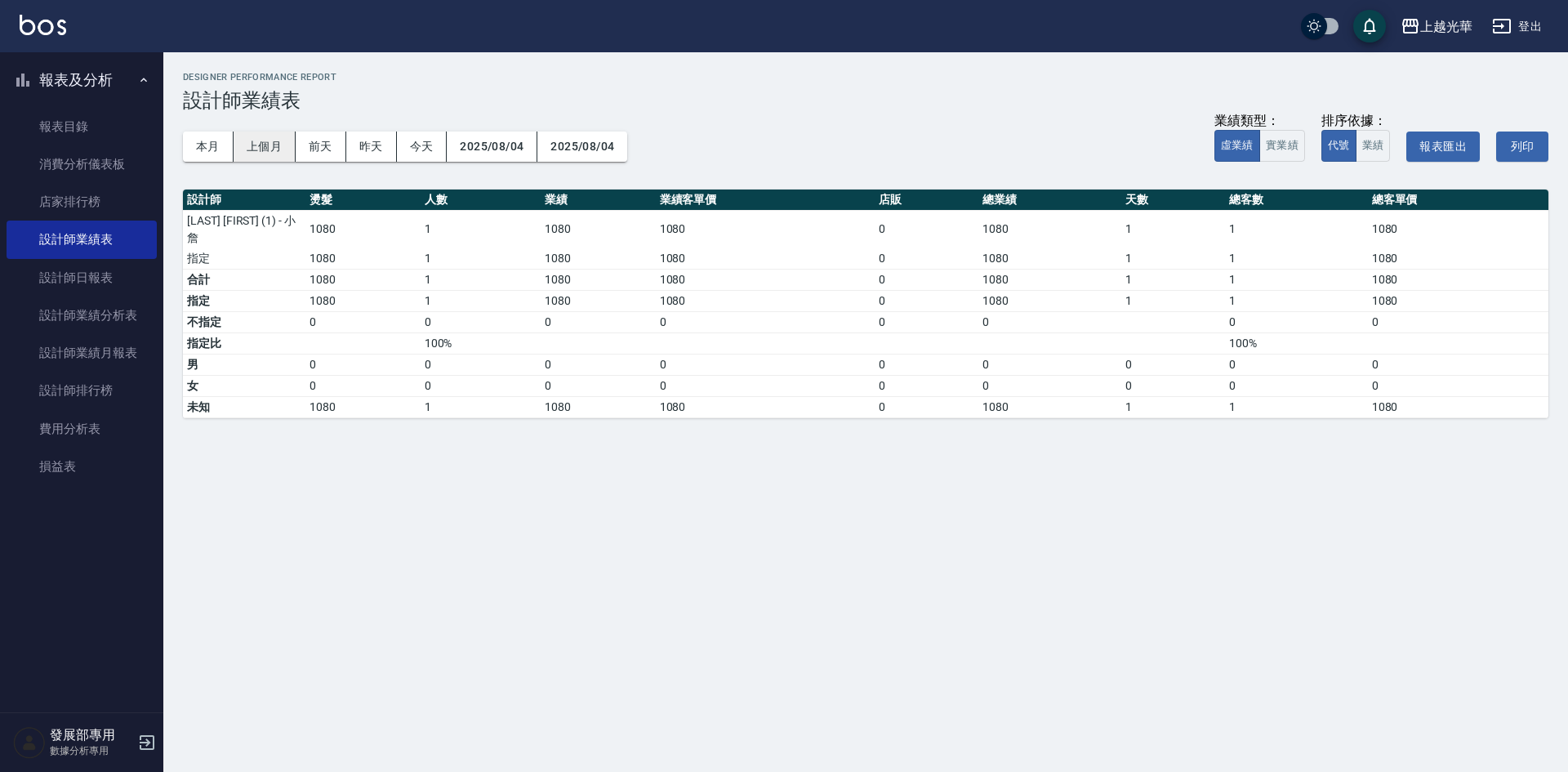 click on "上個月" at bounding box center (265, 146) 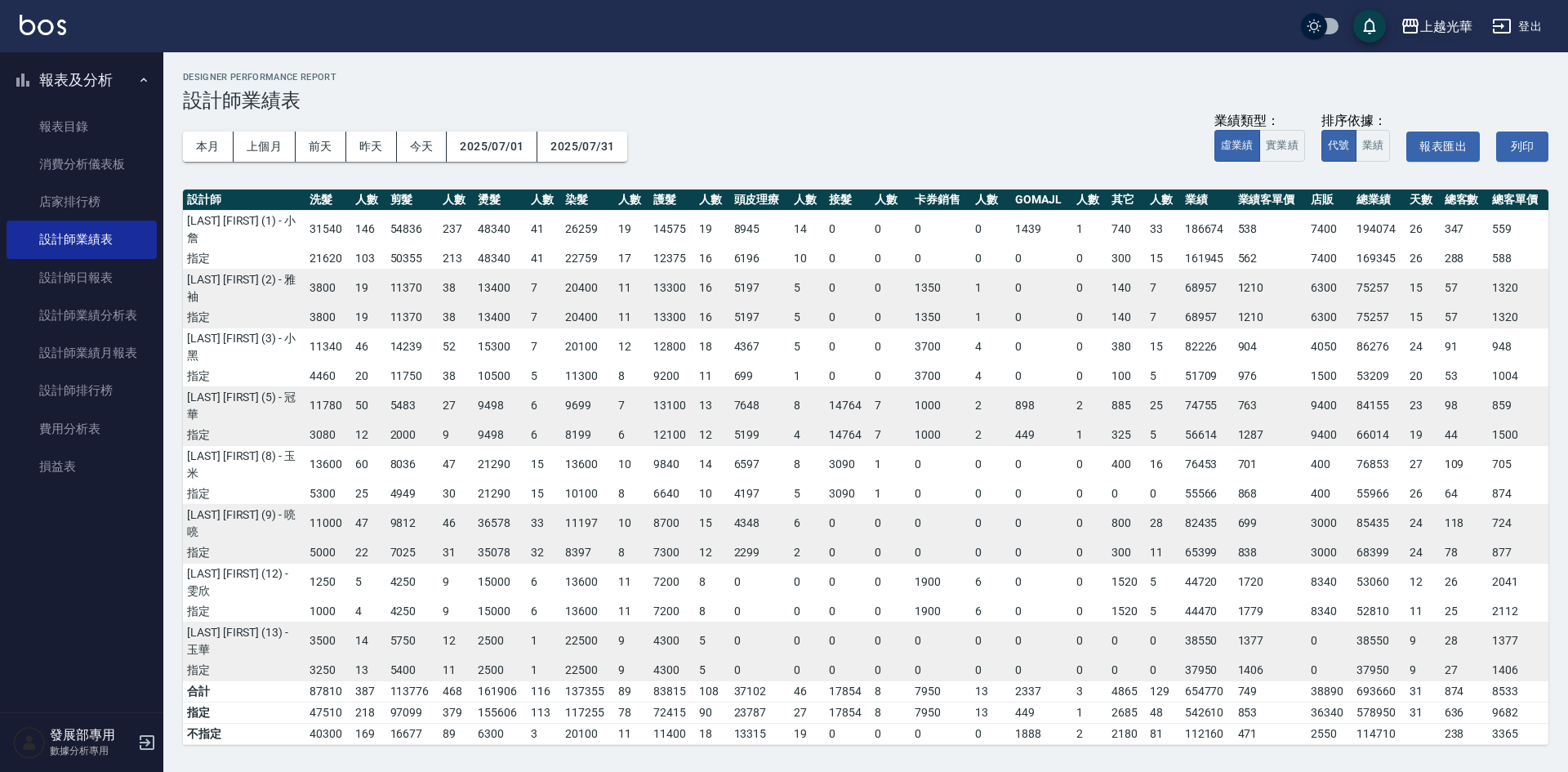 click on "上越光華" at bounding box center [1446, 26] 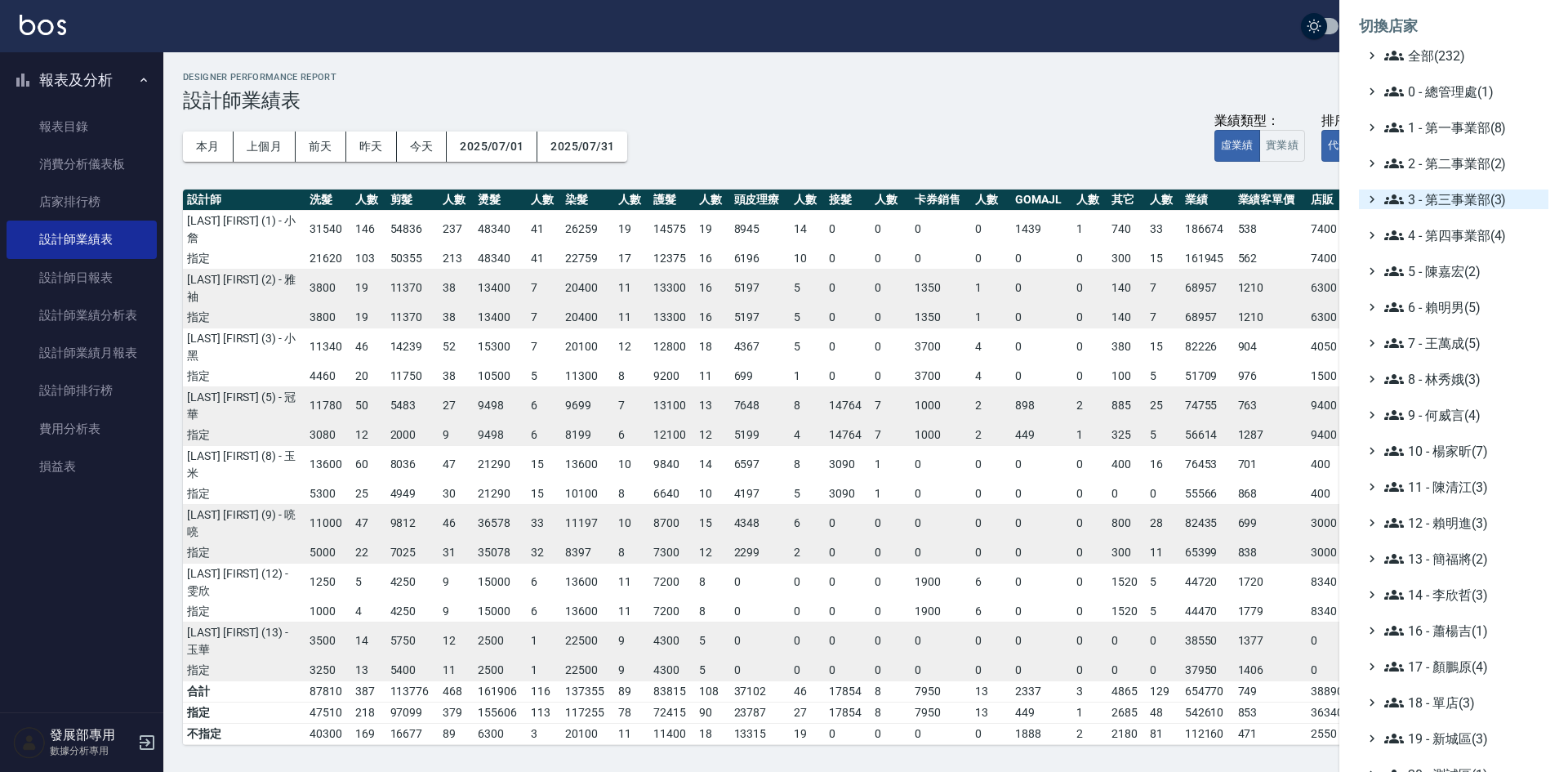 click on "3 - 第三事業部(3)" at bounding box center (1463, 199) 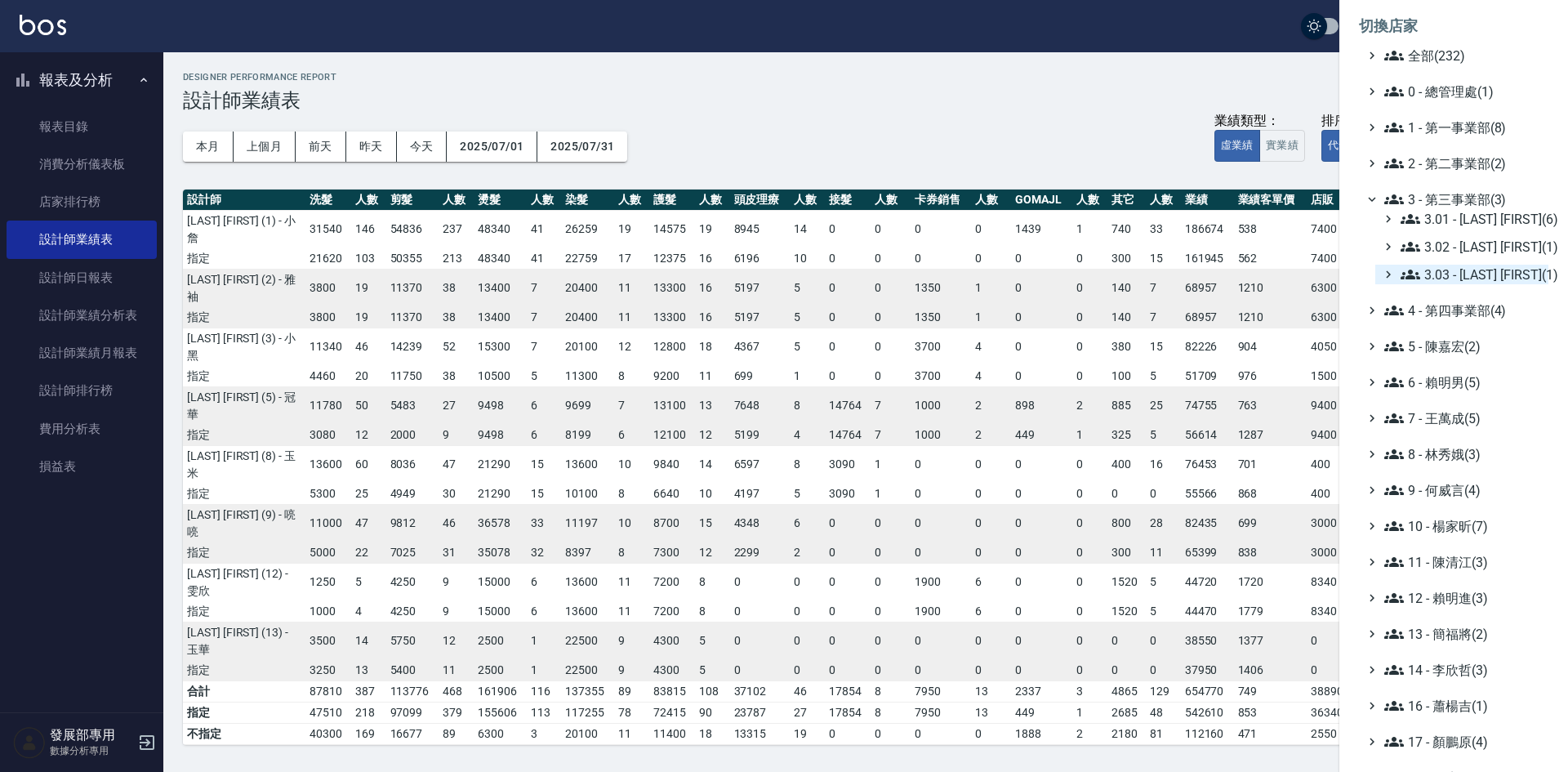 click on "3.03 - [LAST] [FIRST](1)" at bounding box center [1471, 274] 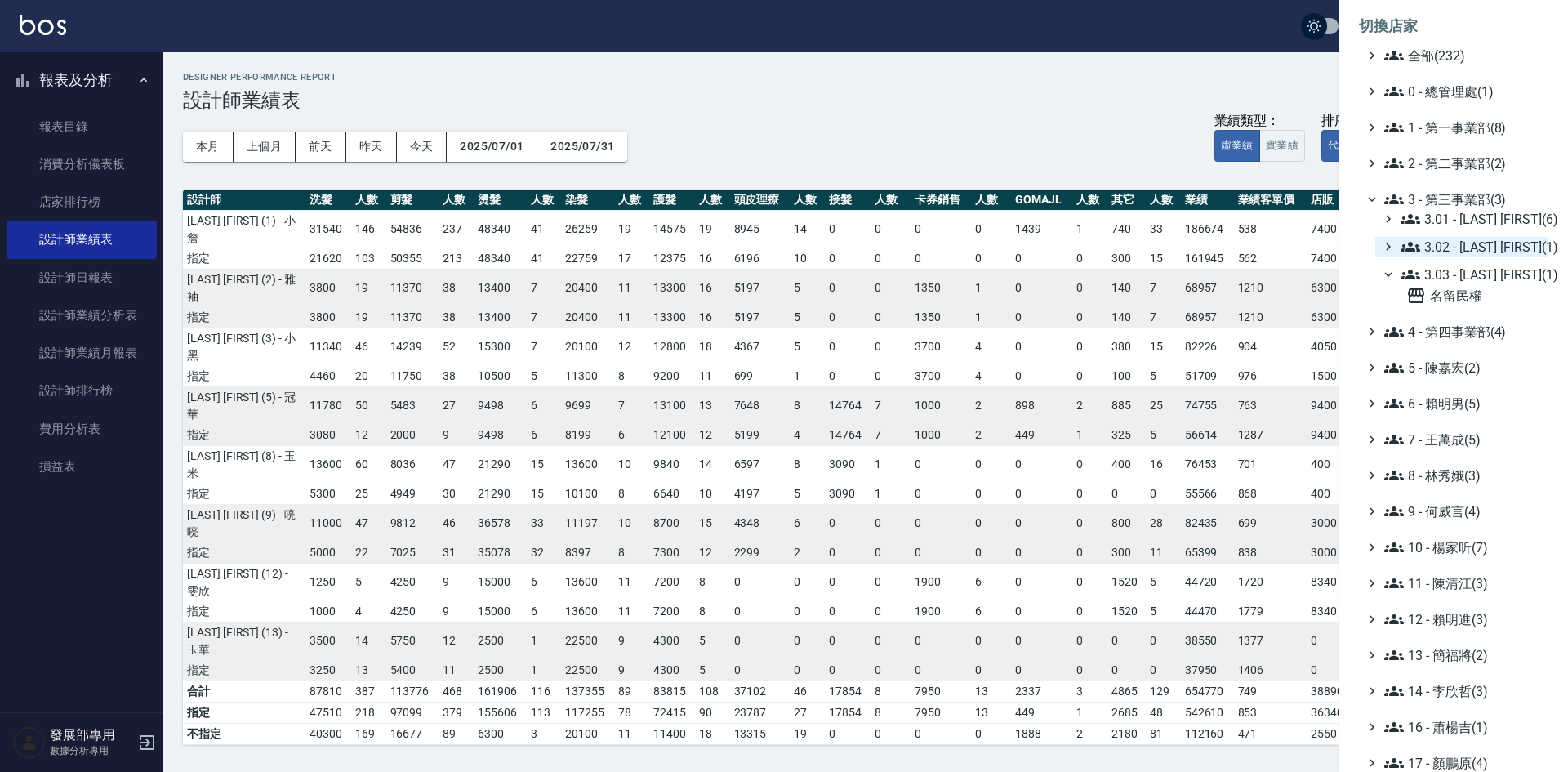 click on "3.02 - [LAST] [FIRST](1)" at bounding box center [1471, 247] 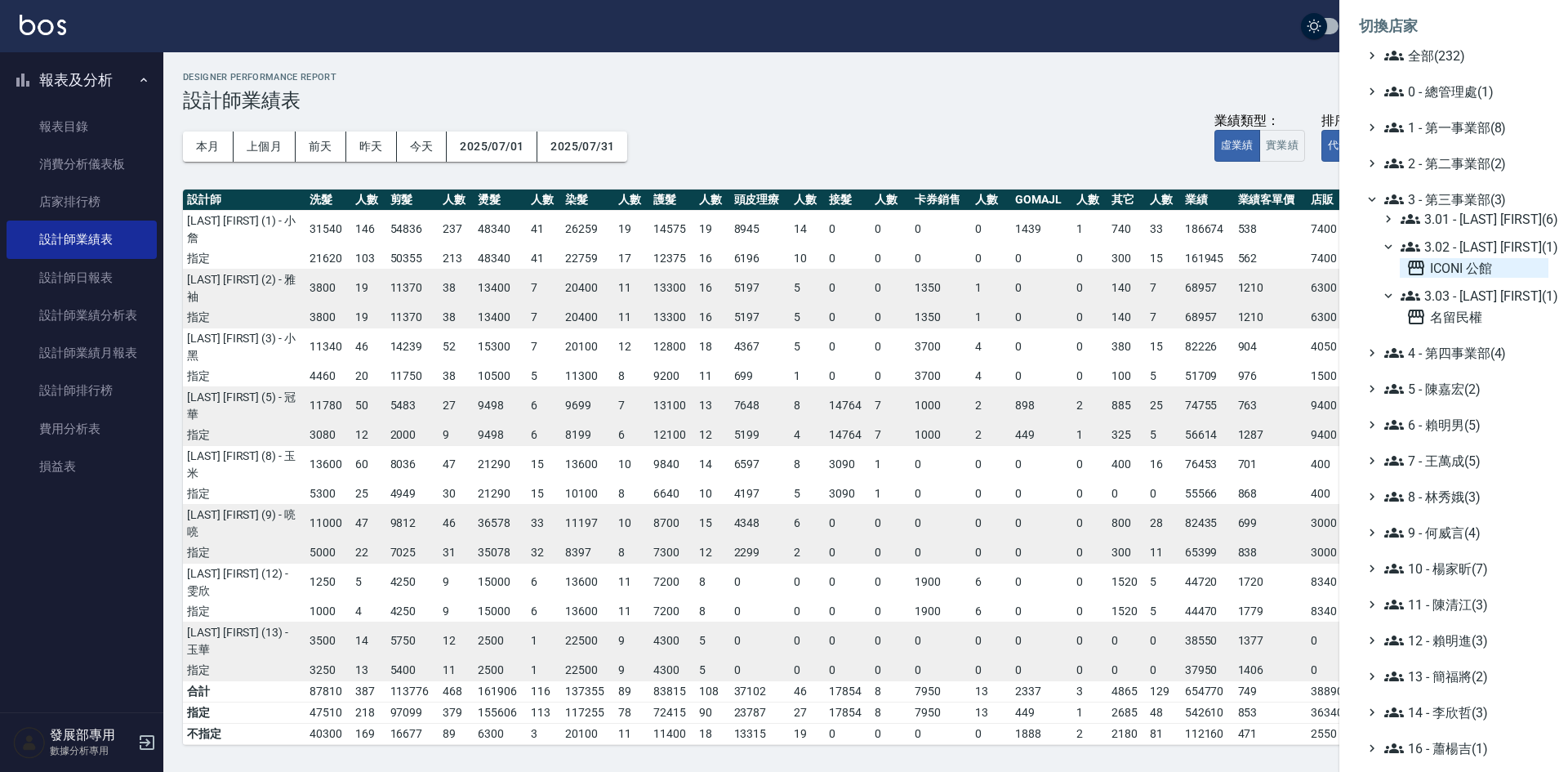 click on "ICONI 公館" at bounding box center (1474, 268) 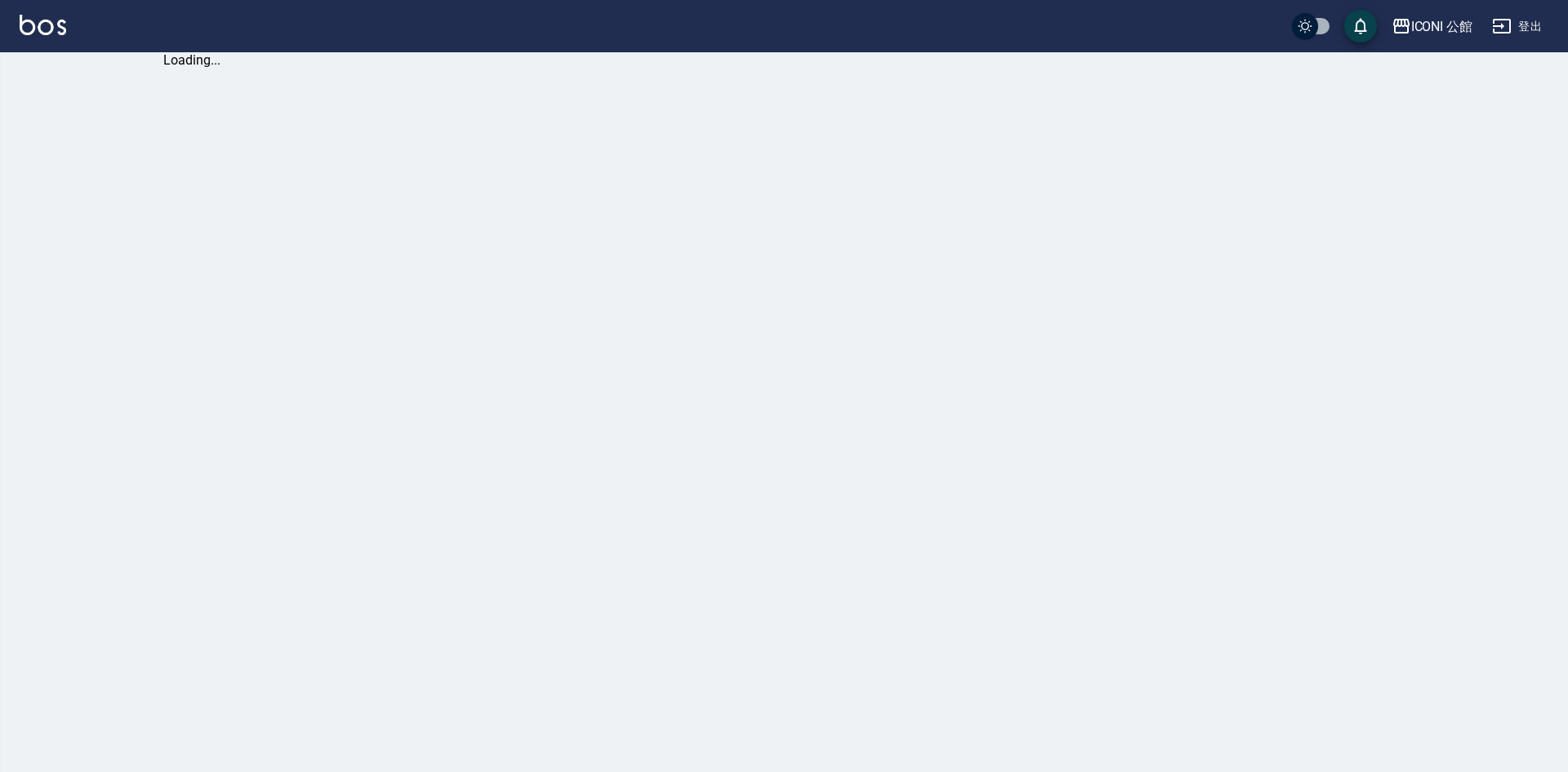 scroll, scrollTop: 0, scrollLeft: 0, axis: both 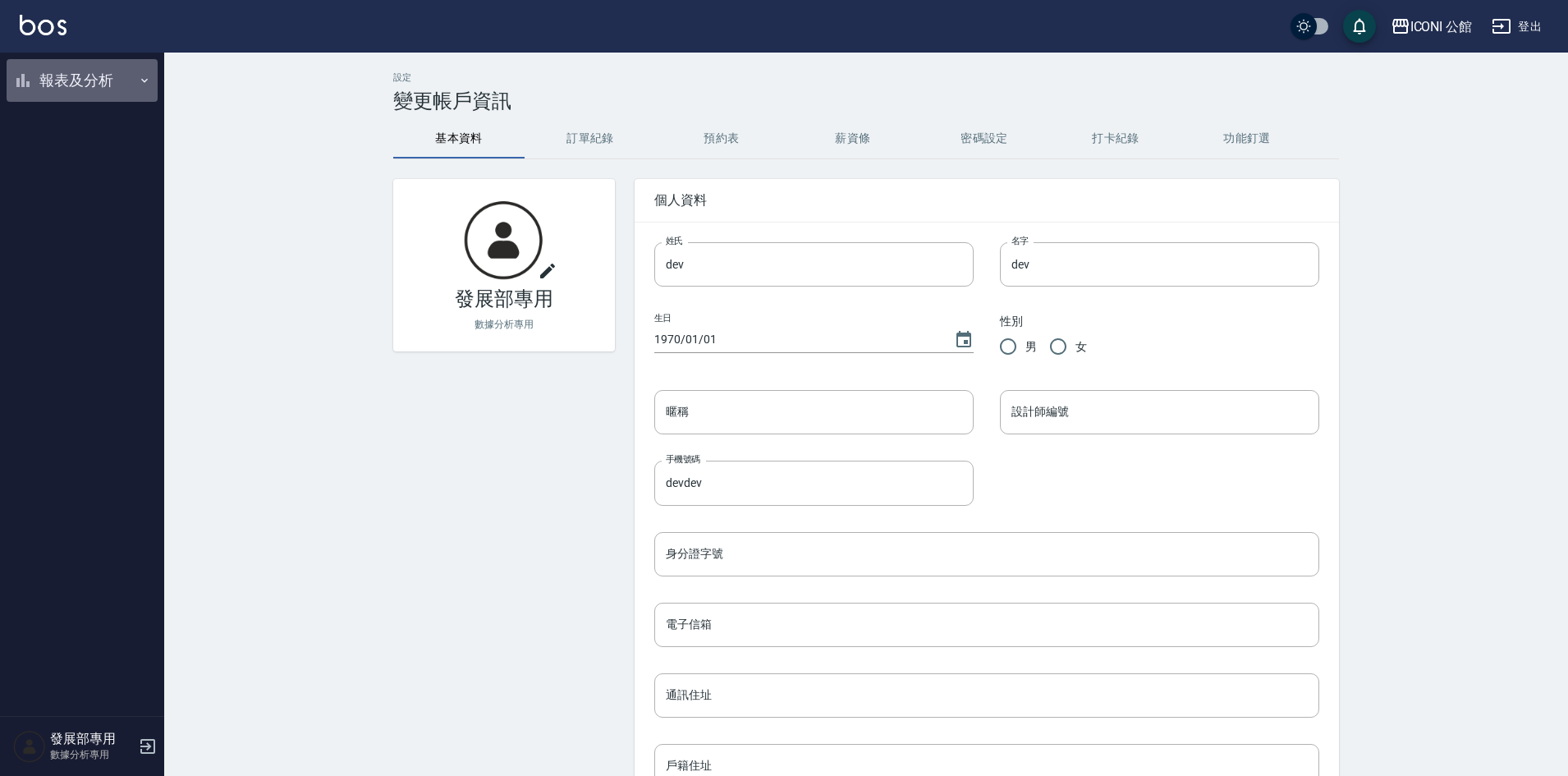 click on "報表及分析" at bounding box center [82, 80] 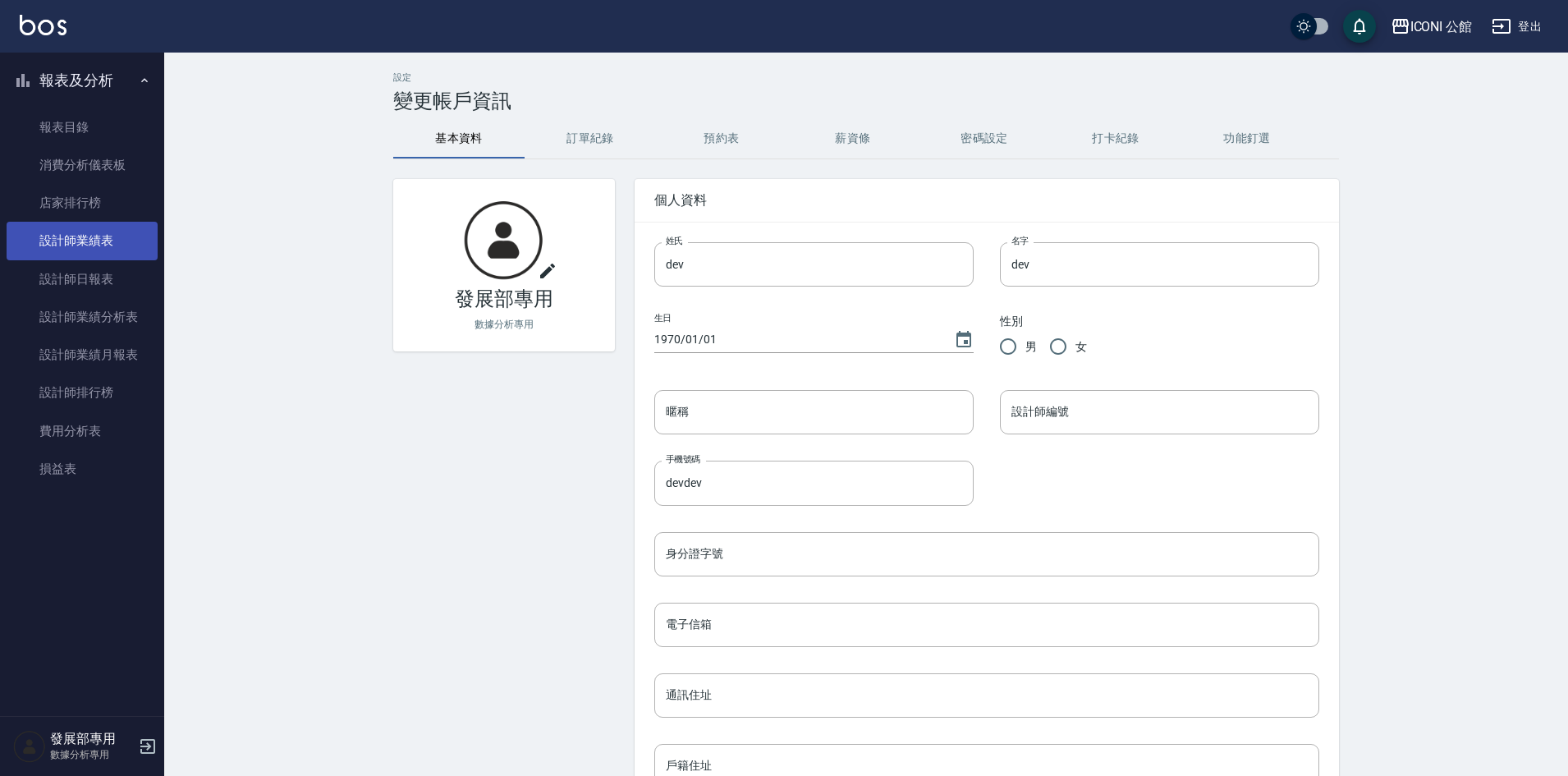 click on "設計師業績表" at bounding box center (82, 241) 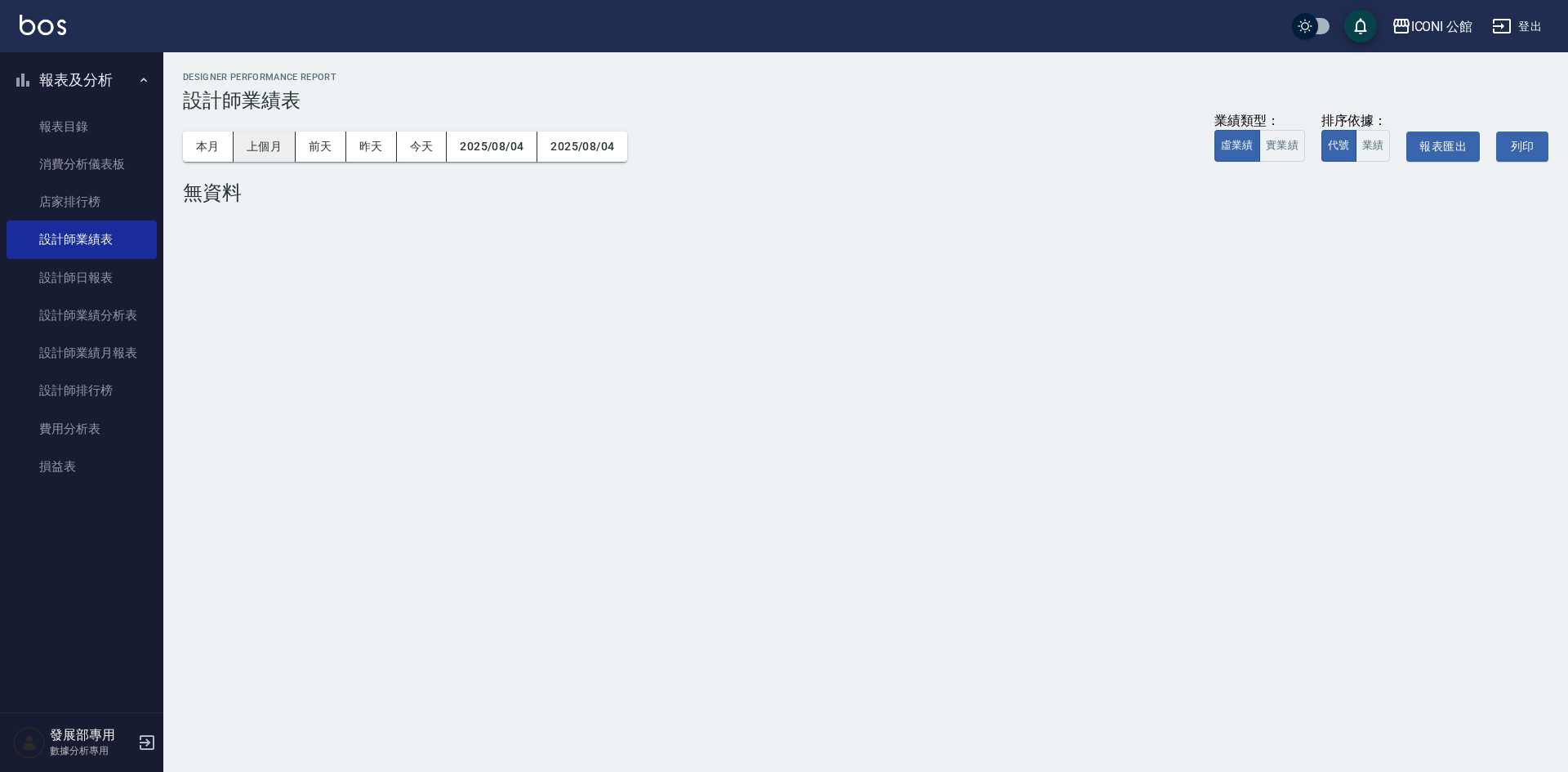 click on "上個月" at bounding box center [265, 146] 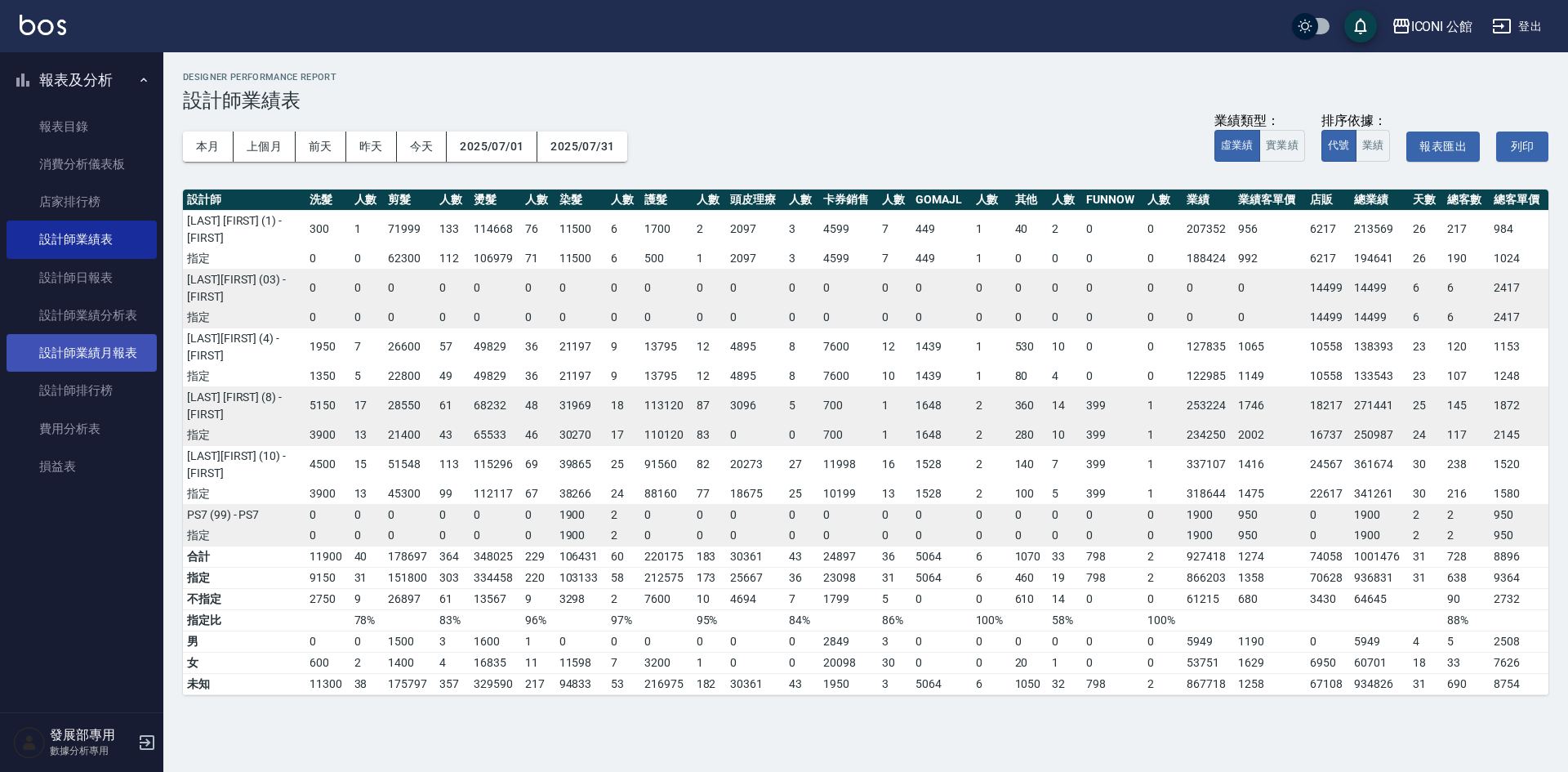 type 